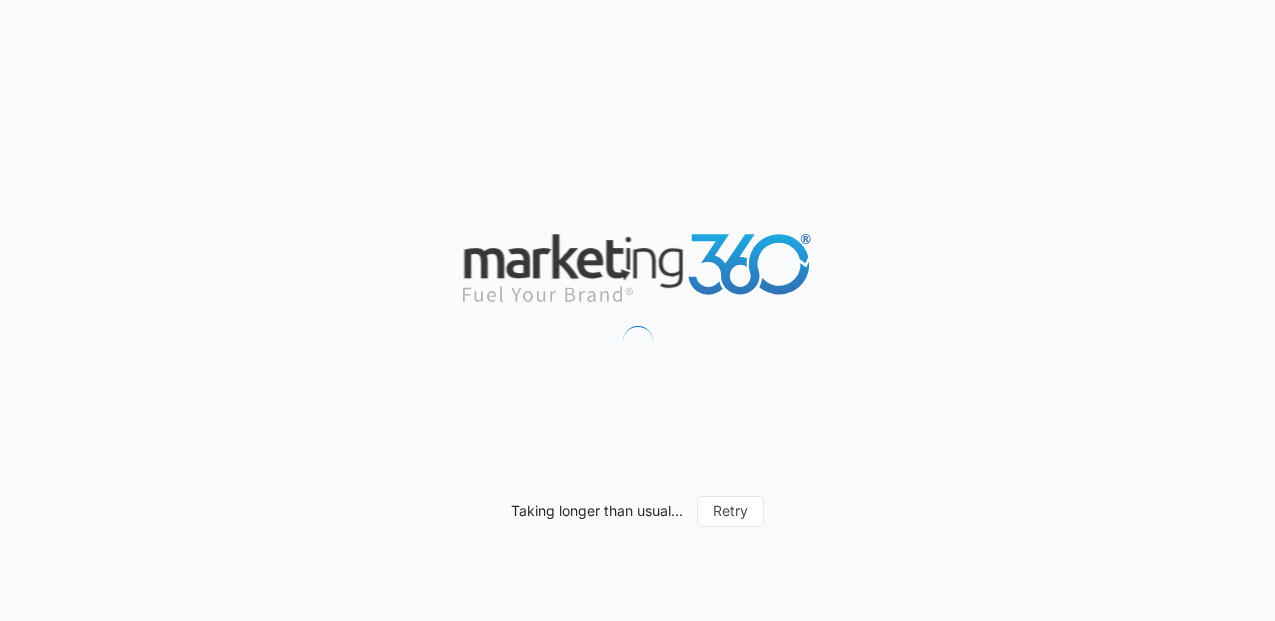 scroll, scrollTop: 0, scrollLeft: 0, axis: both 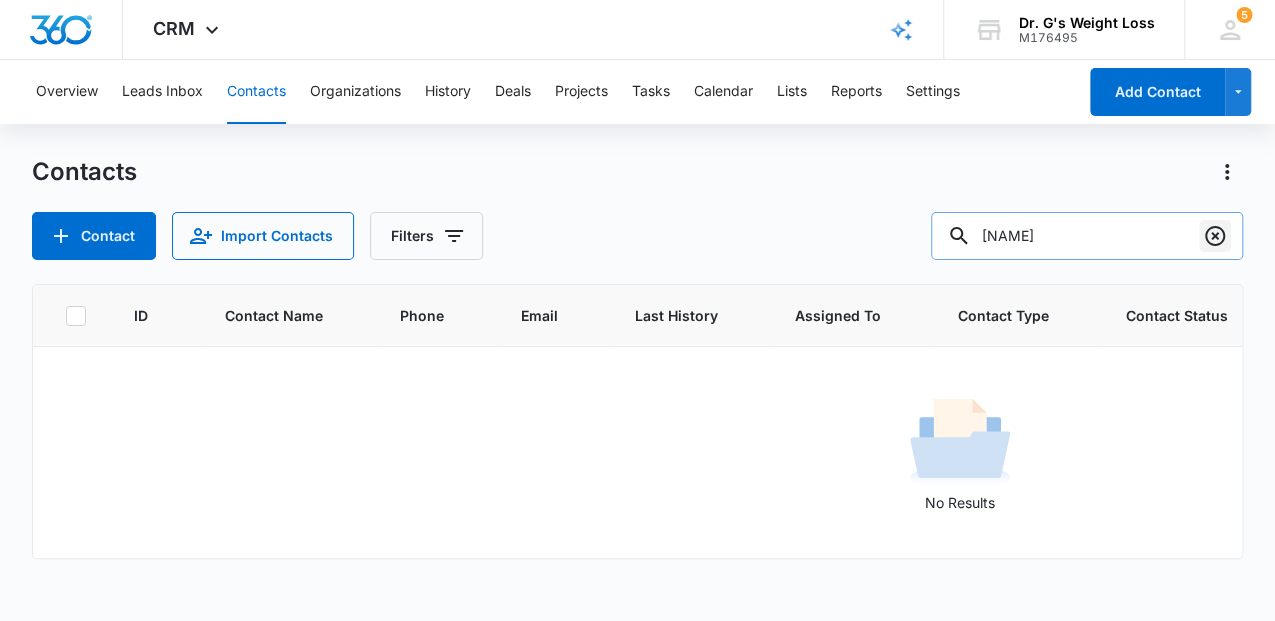 click 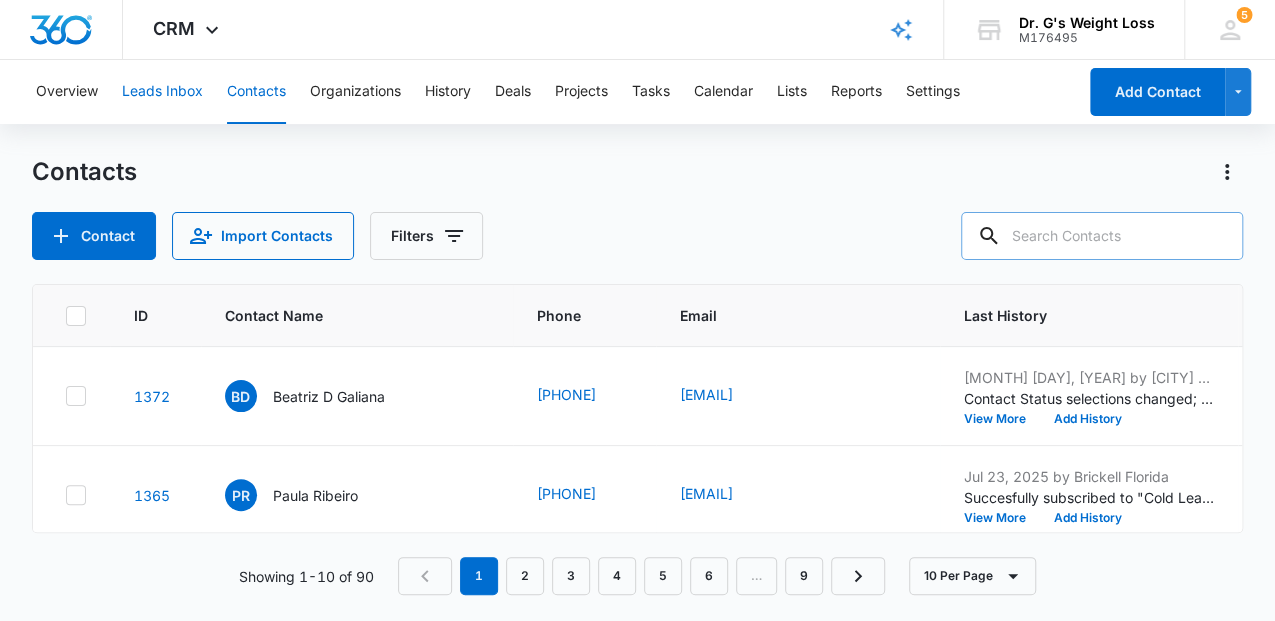click on "Leads Inbox" at bounding box center [162, 92] 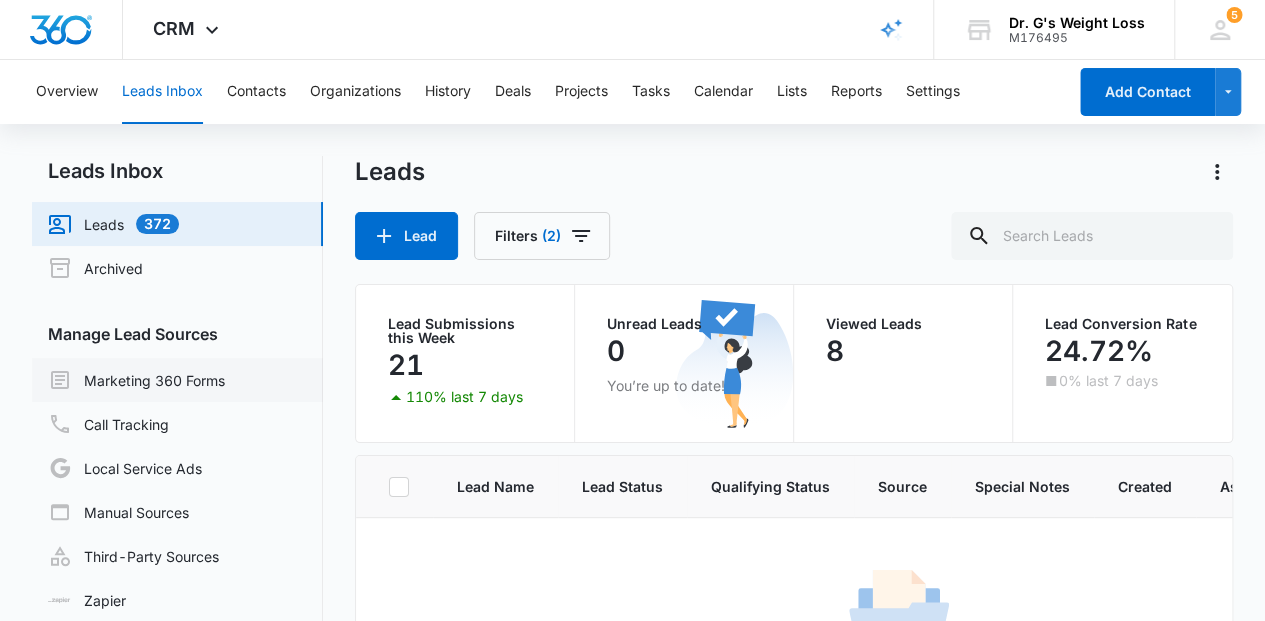 click on "Marketing 360 Forms" at bounding box center (136, 380) 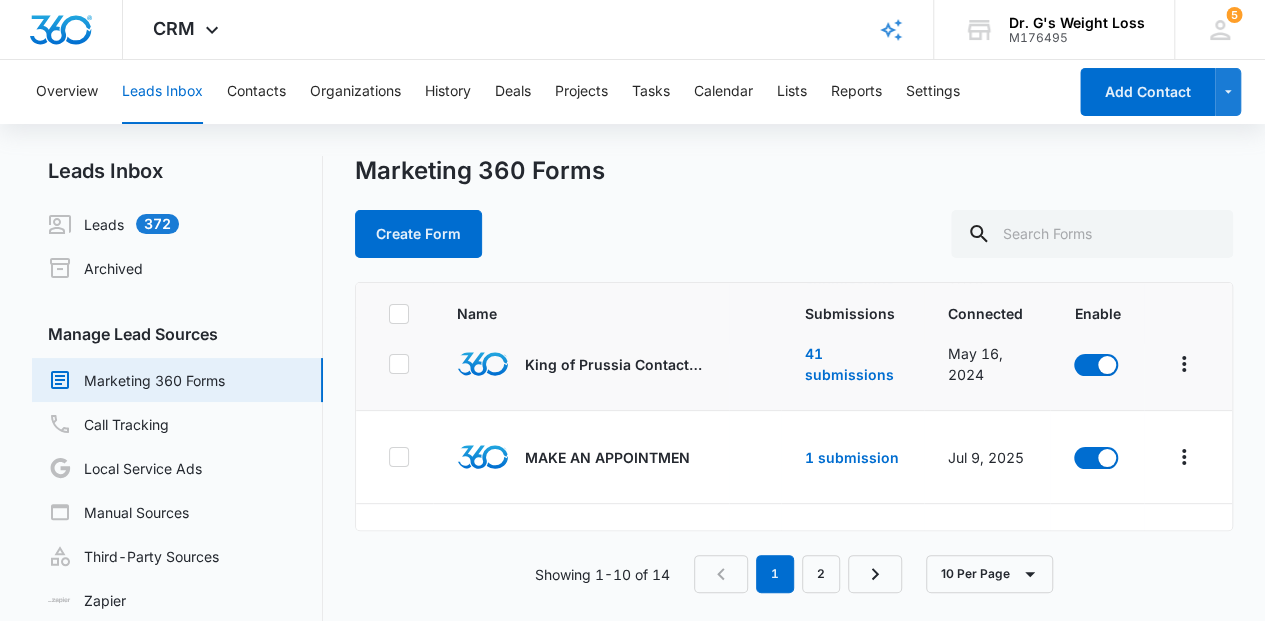 scroll, scrollTop: 400, scrollLeft: 0, axis: vertical 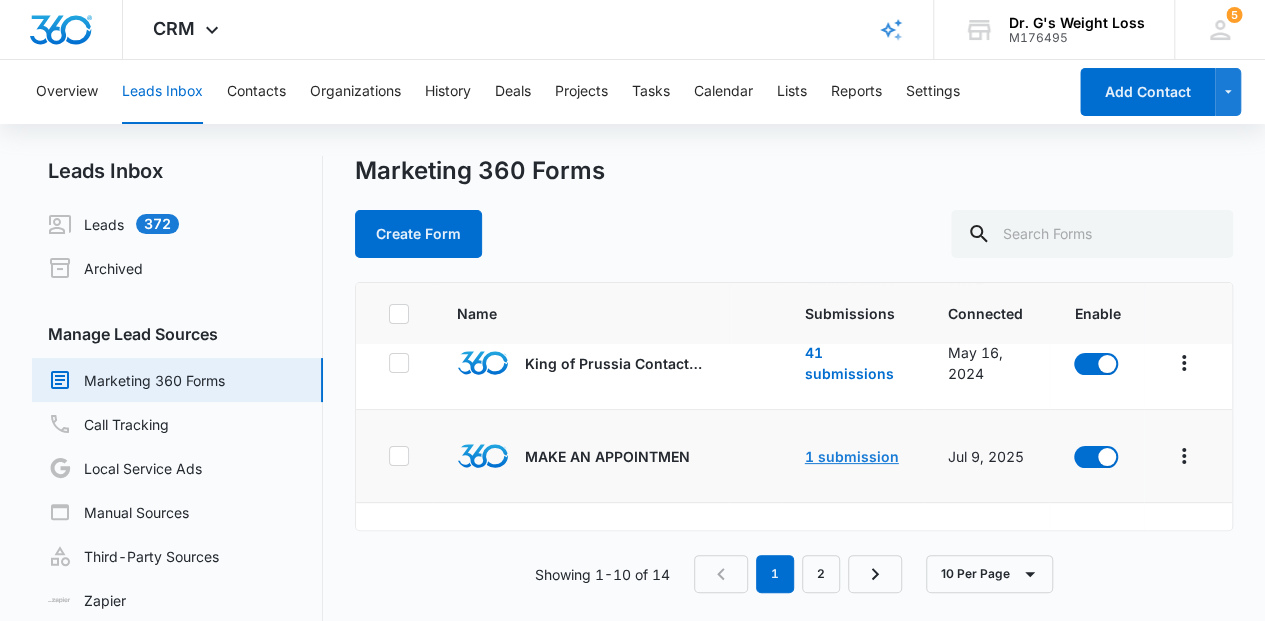 click on "1 submission" at bounding box center (852, 456) 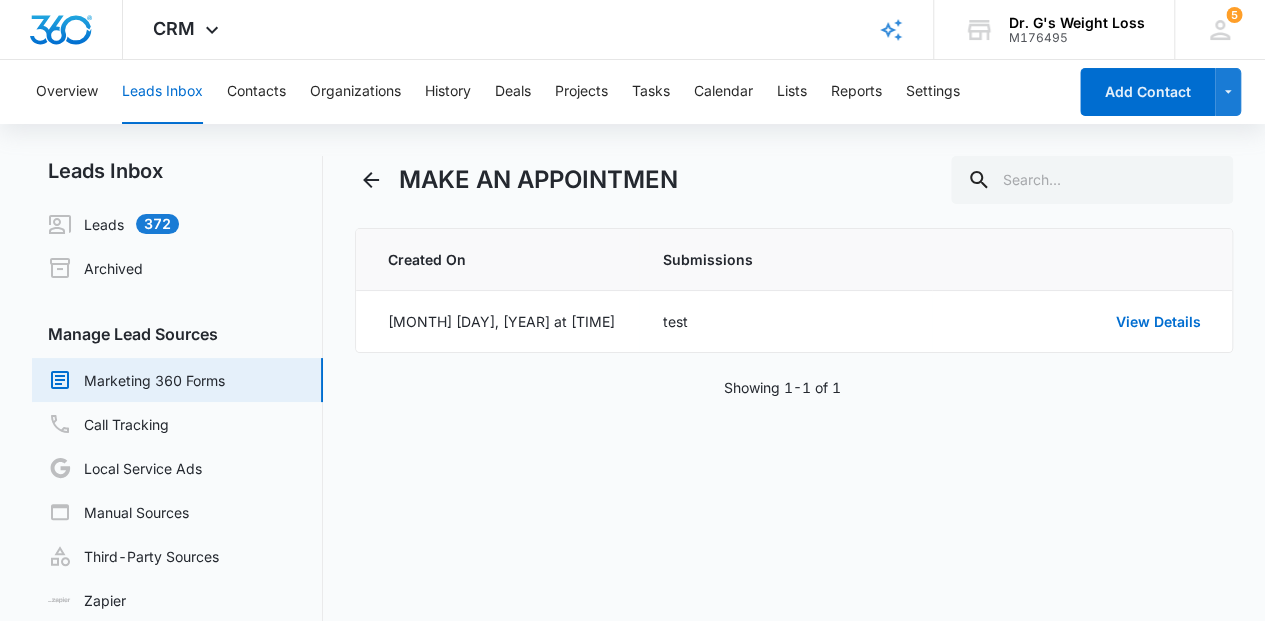 click on "Marketing 360 Forms" at bounding box center [136, 380] 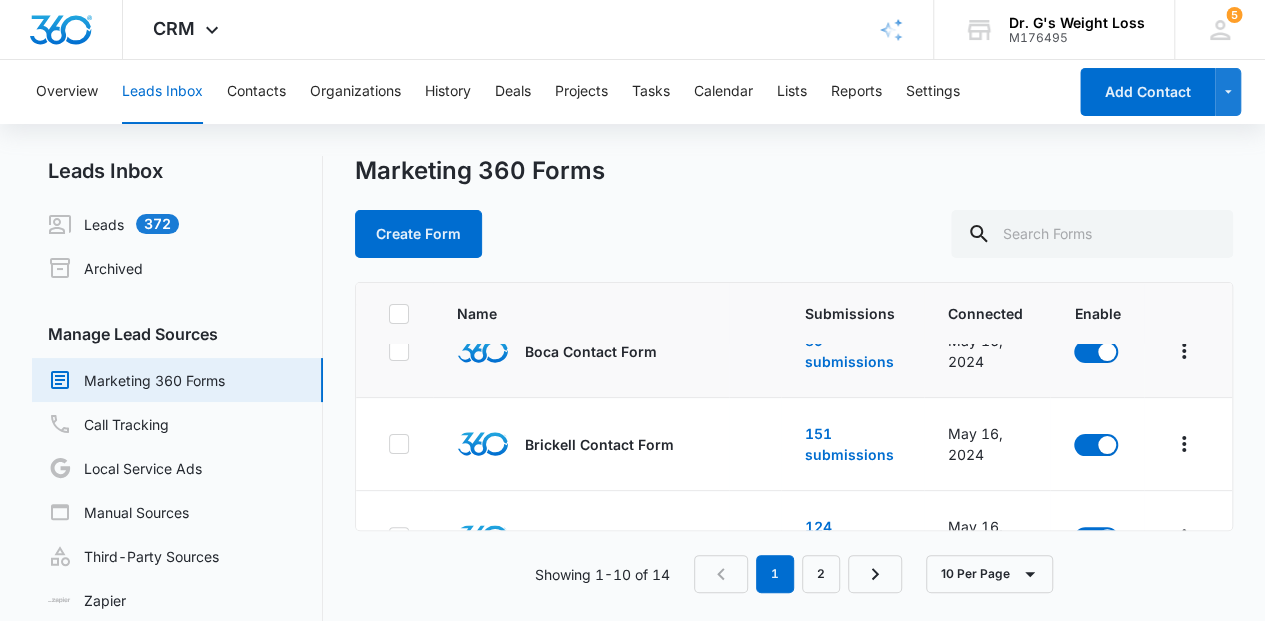 scroll, scrollTop: 200, scrollLeft: 0, axis: vertical 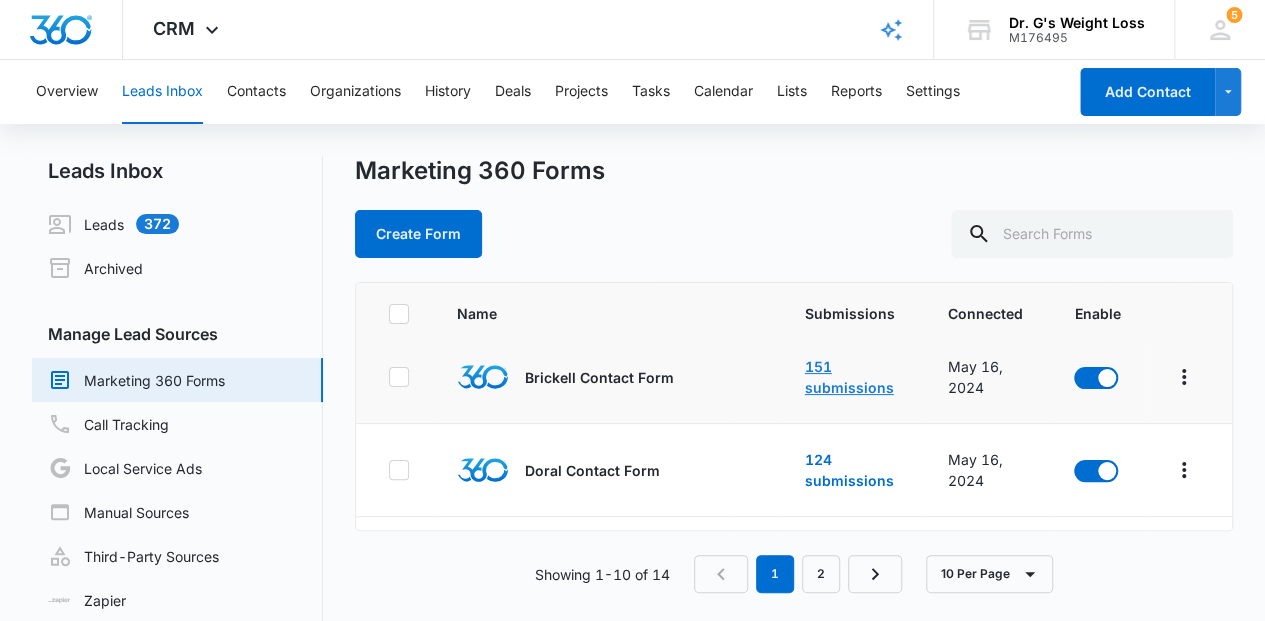 click on "151 submissions" at bounding box center [849, 377] 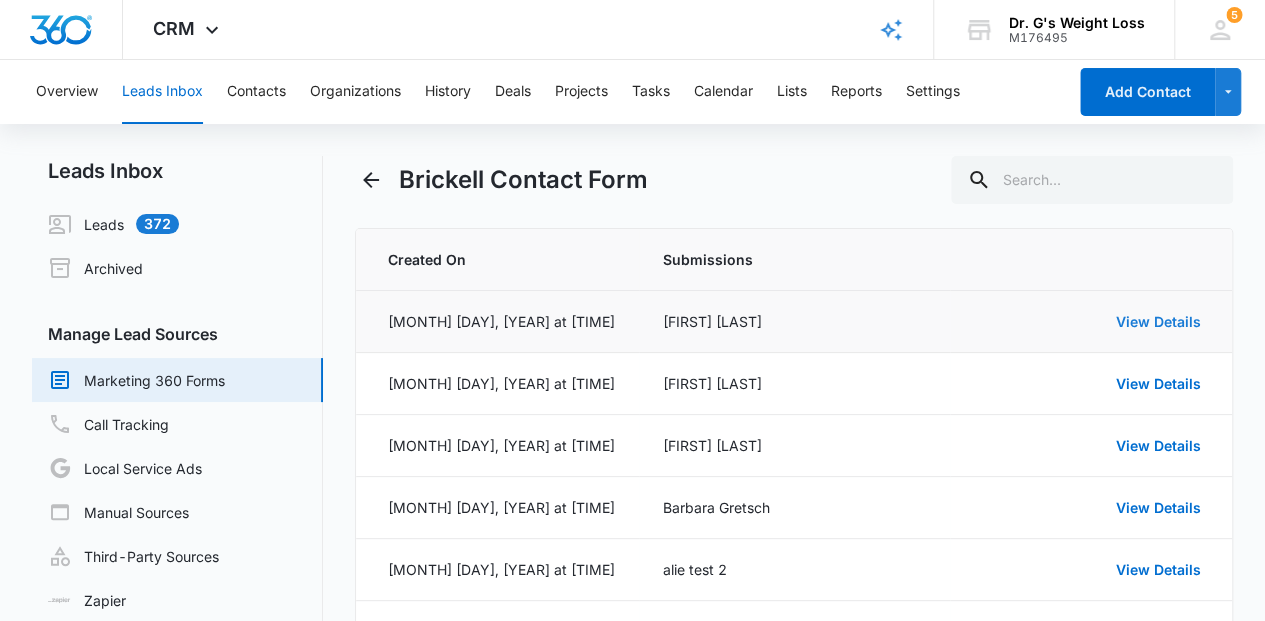 click on "View Details" at bounding box center (1157, 321) 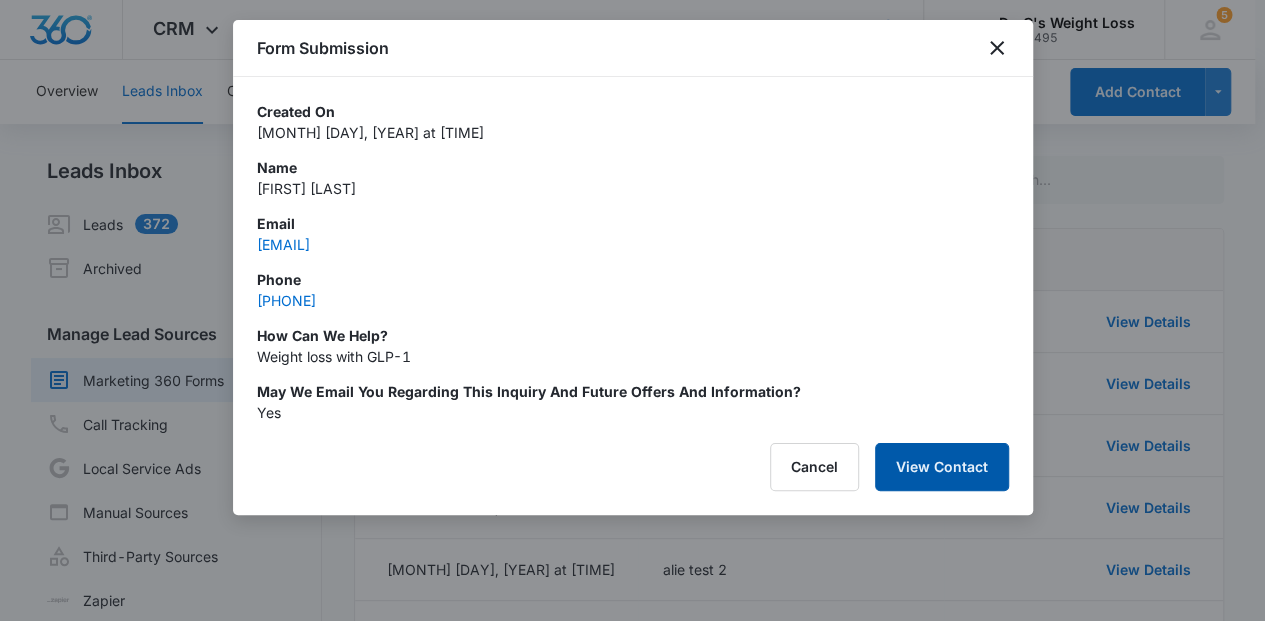 click on "View Contact" at bounding box center (942, 467) 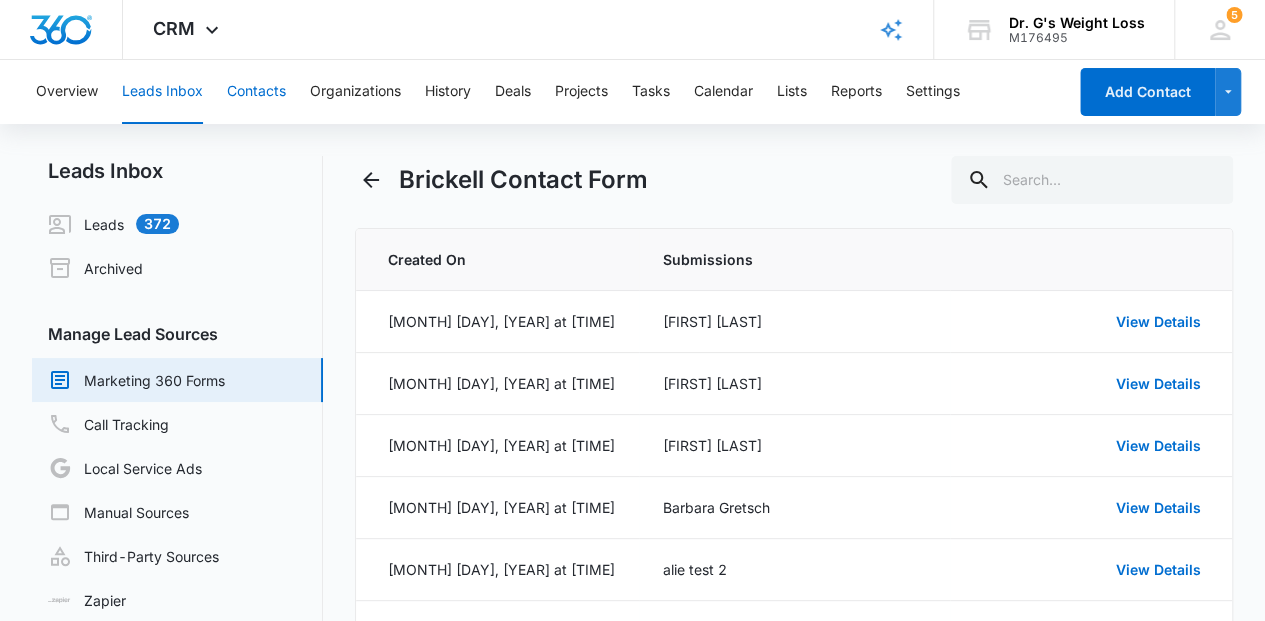 drag, startPoint x: 261, startPoint y: 86, endPoint x: 558, endPoint y: 230, distance: 330.06818 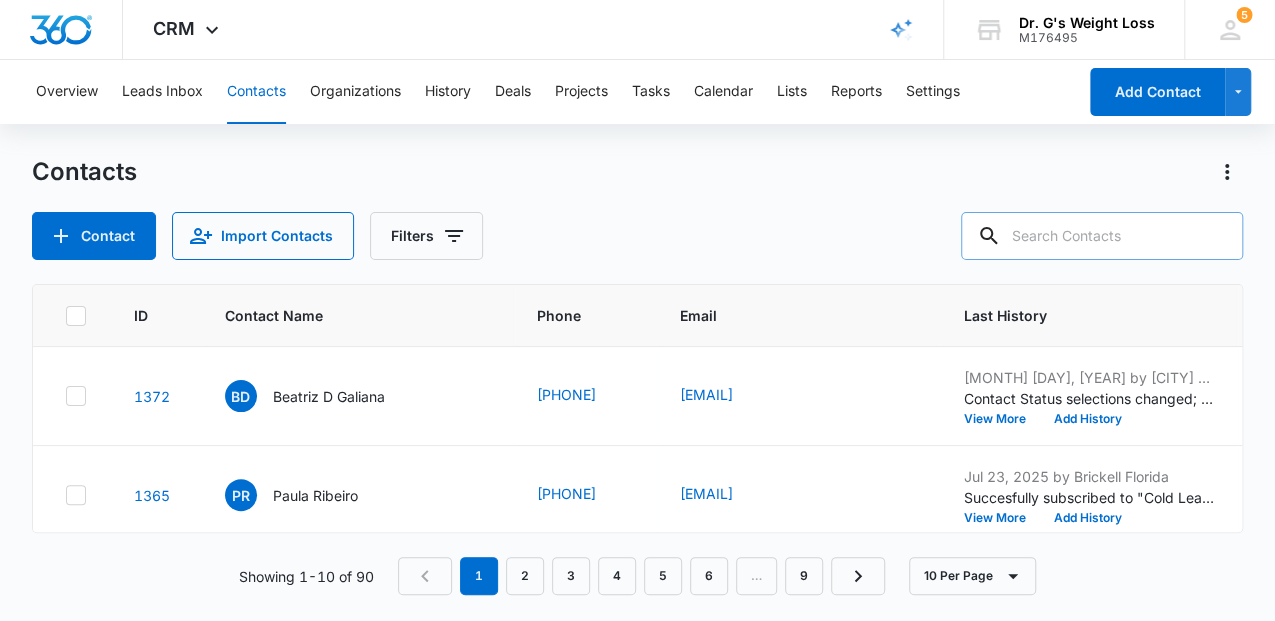 click at bounding box center [1102, 236] 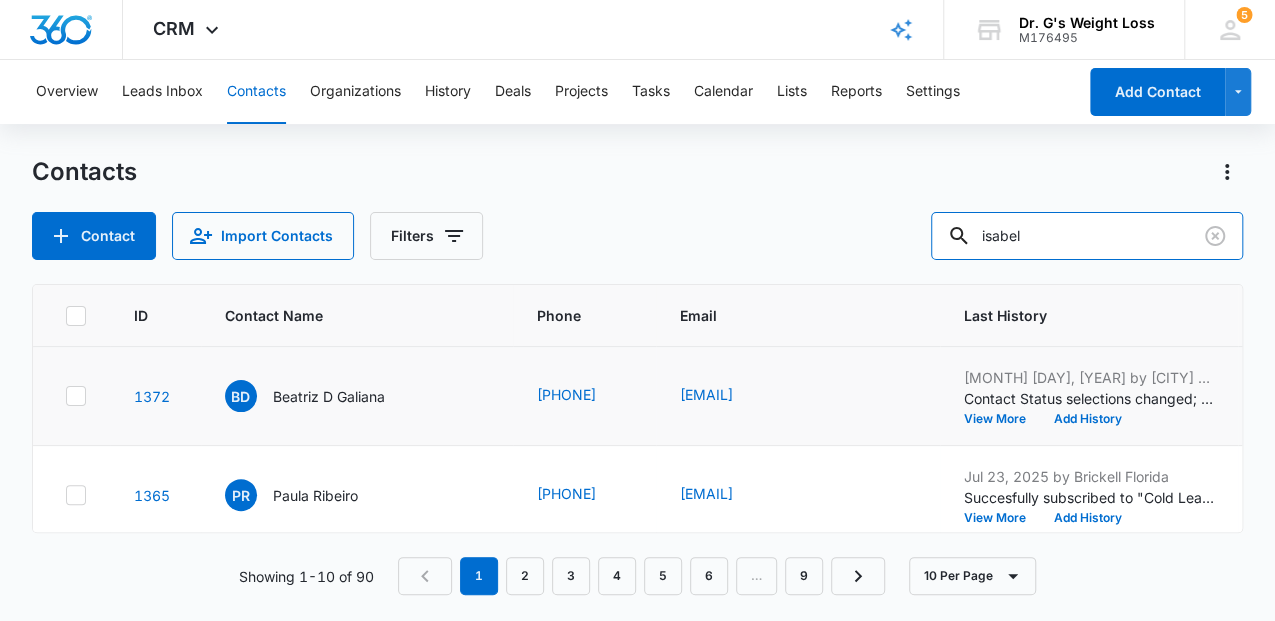 type on "isabel" 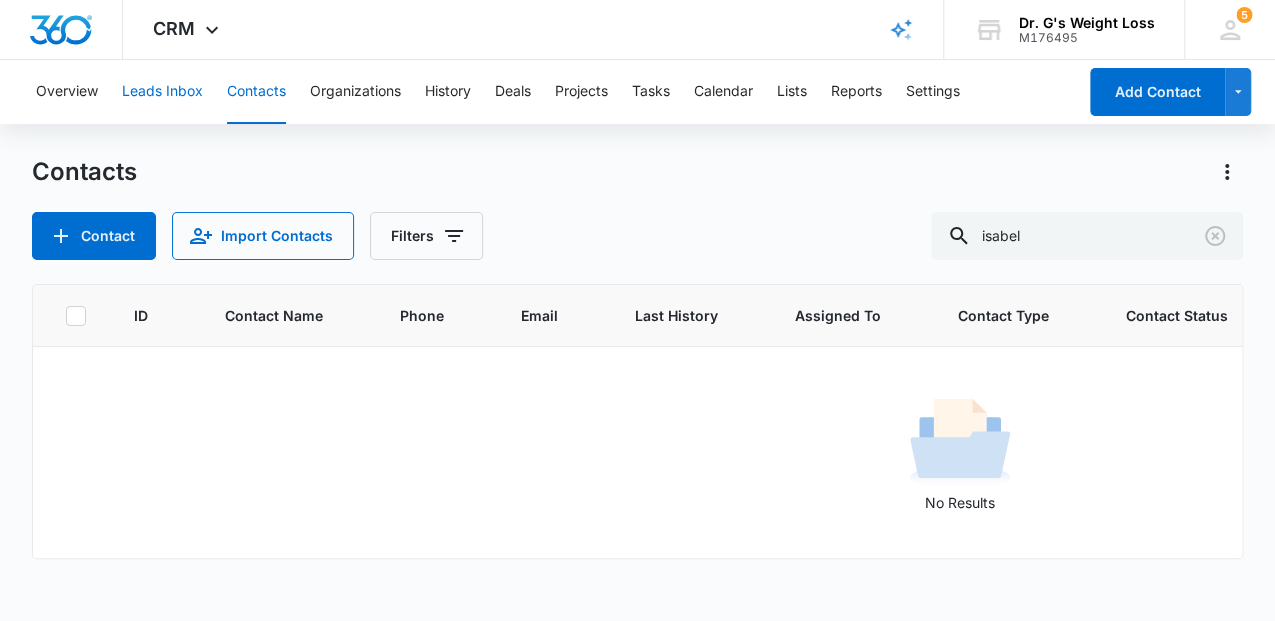 click on "Leads Inbox" at bounding box center (162, 92) 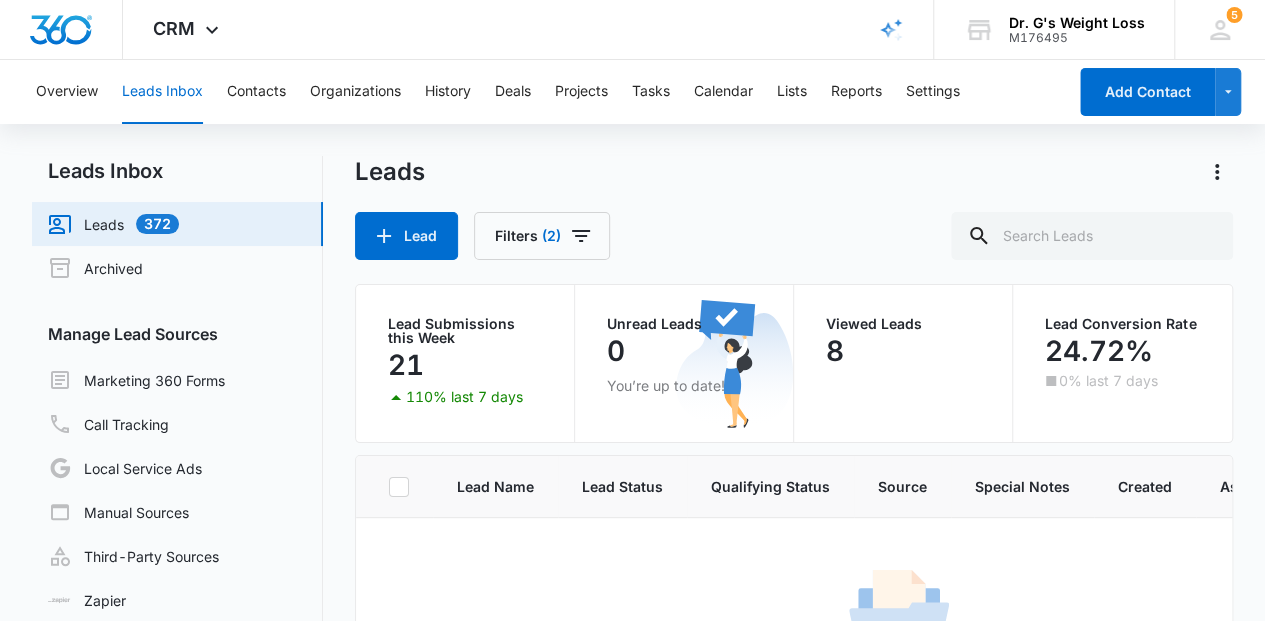 click on "Viewed Leads" at bounding box center [903, 324] 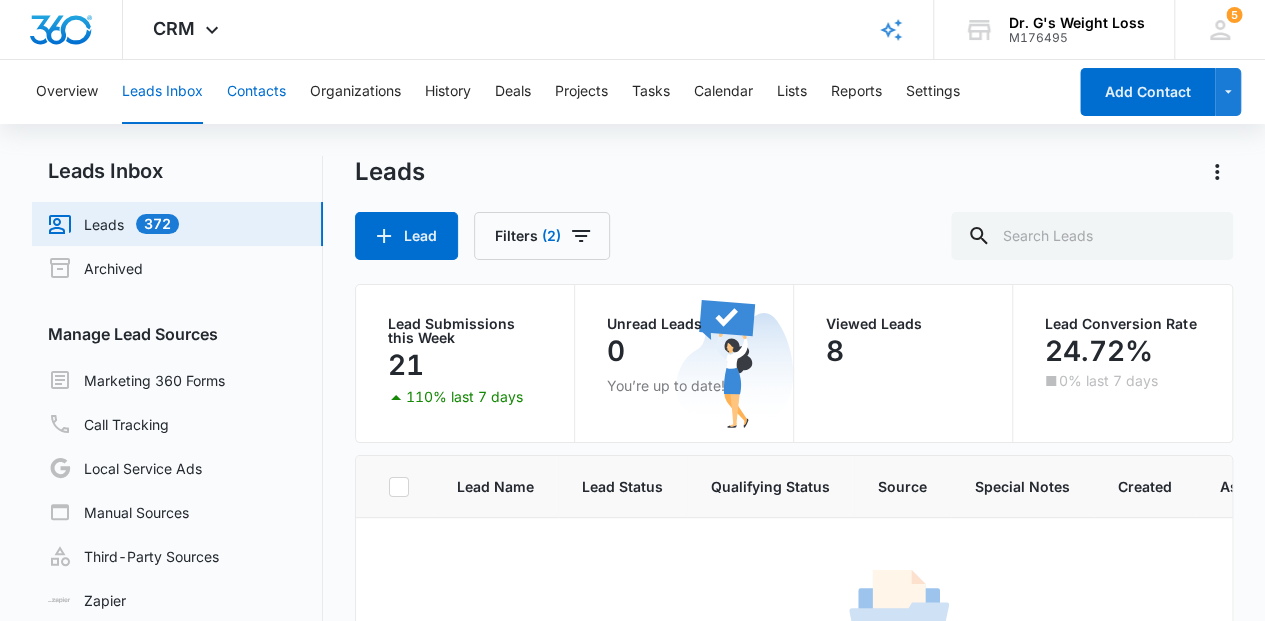 click on "Contacts" at bounding box center [256, 92] 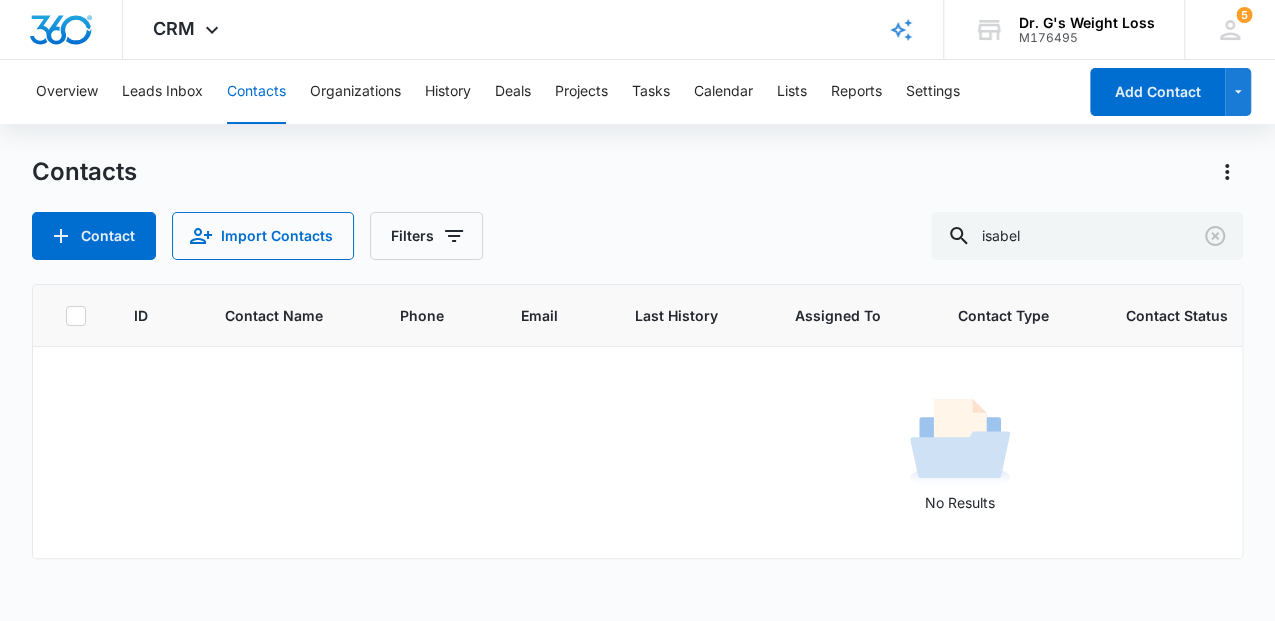 click 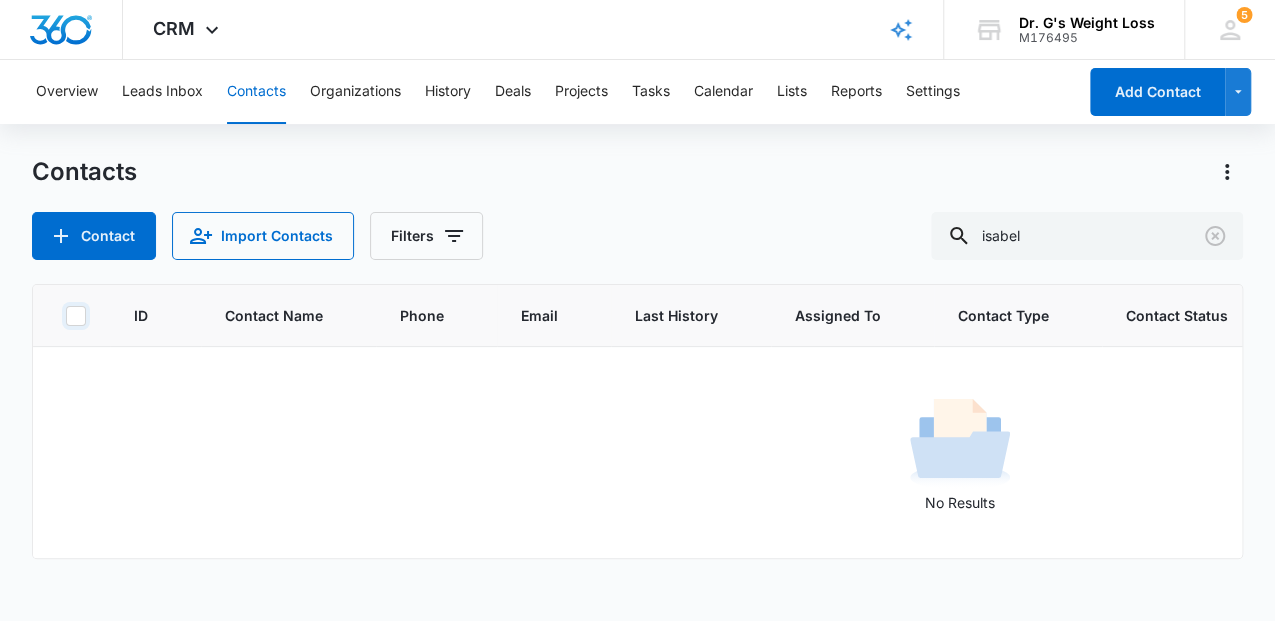 click at bounding box center (65, 315) 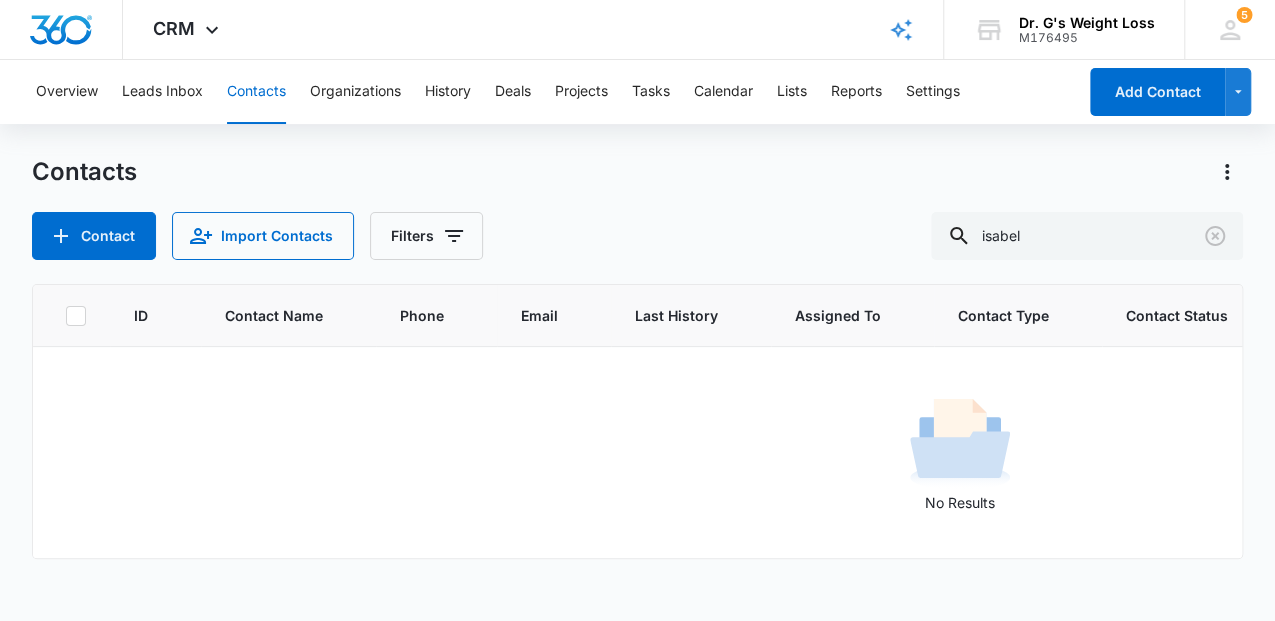 click 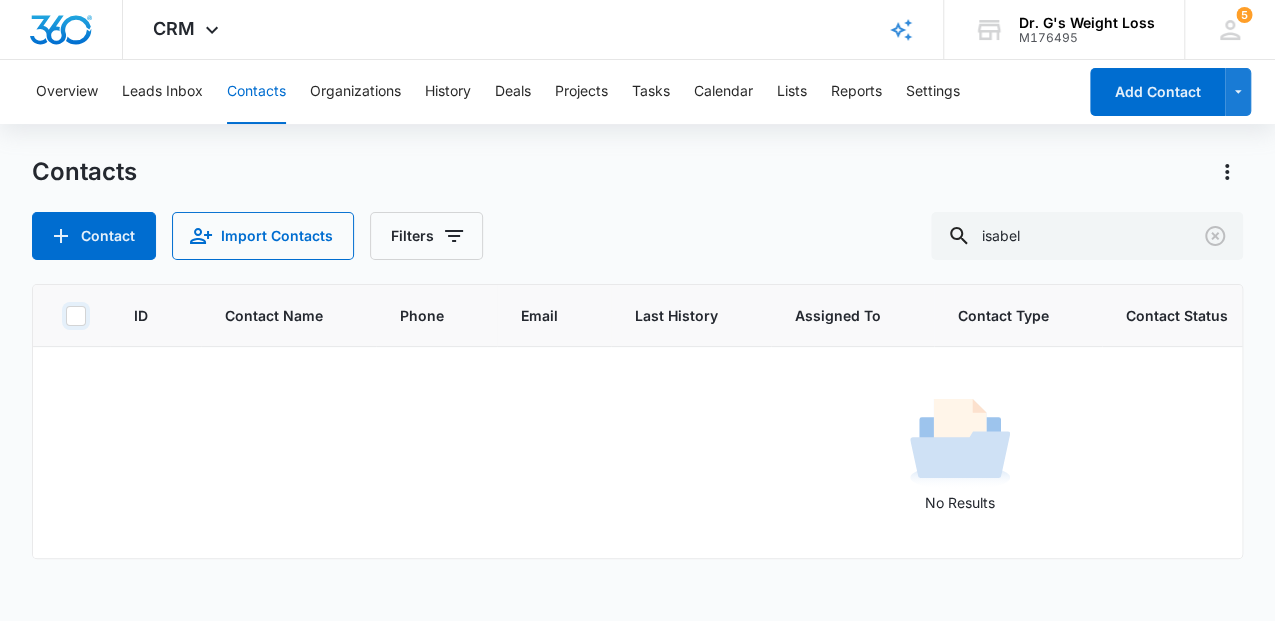 checkbox on "false" 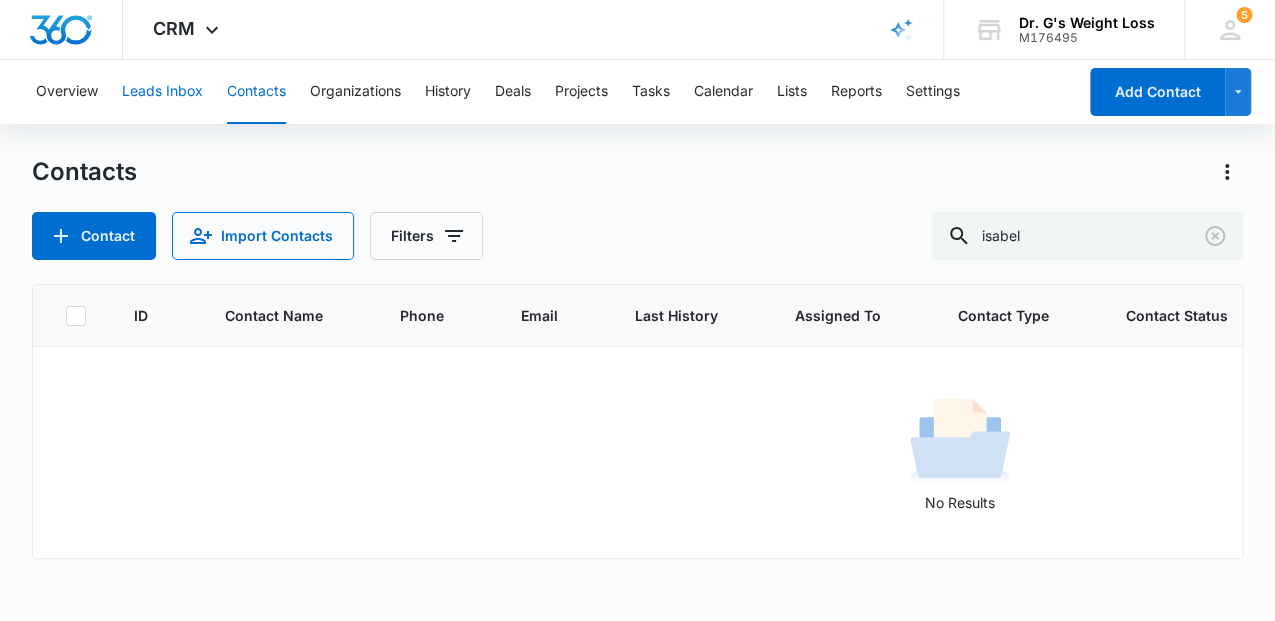 click on "Leads Inbox" at bounding box center [162, 92] 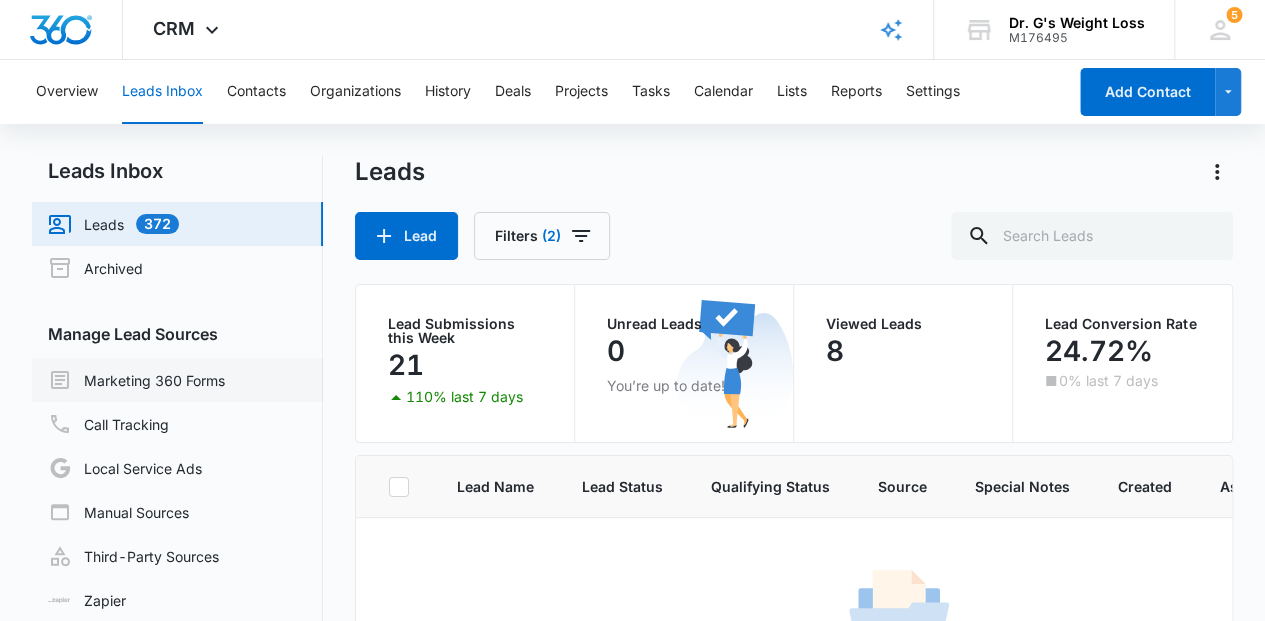 click on "Marketing 360 Forms" at bounding box center (136, 380) 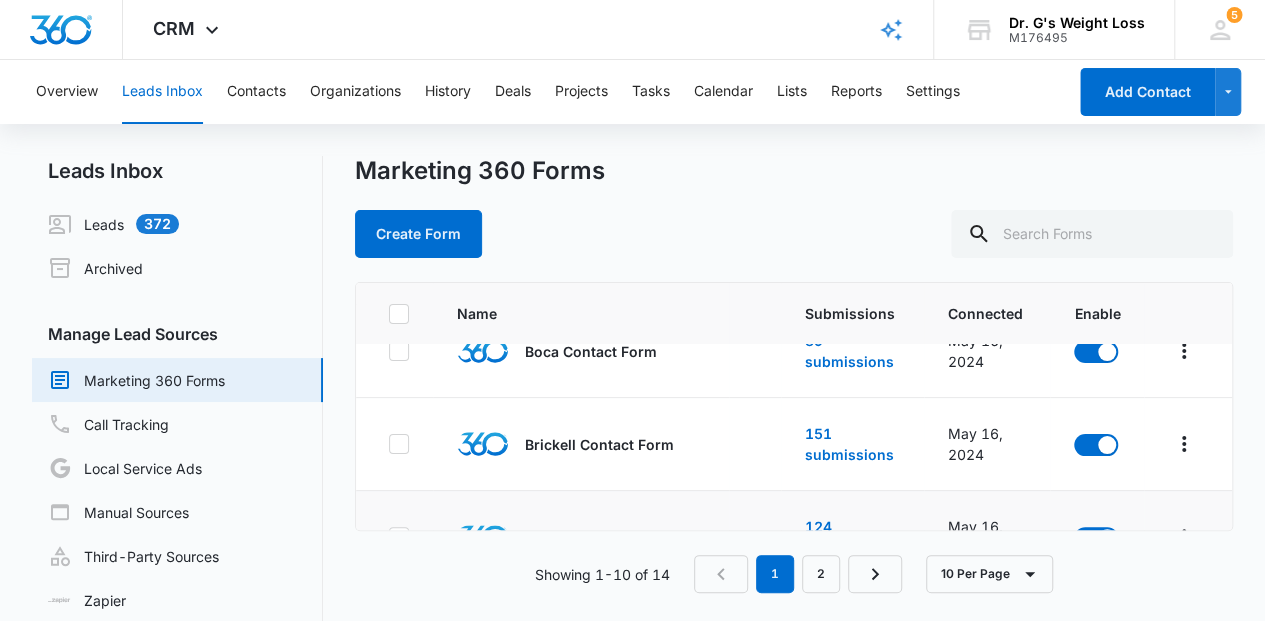 scroll, scrollTop: 200, scrollLeft: 0, axis: vertical 